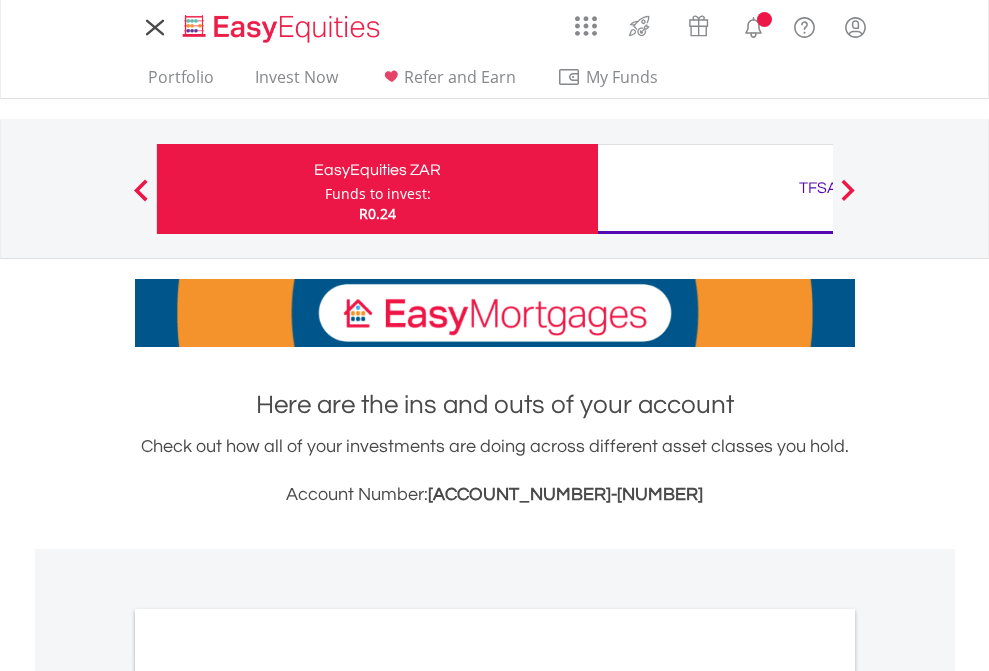 scroll, scrollTop: 0, scrollLeft: 0, axis: both 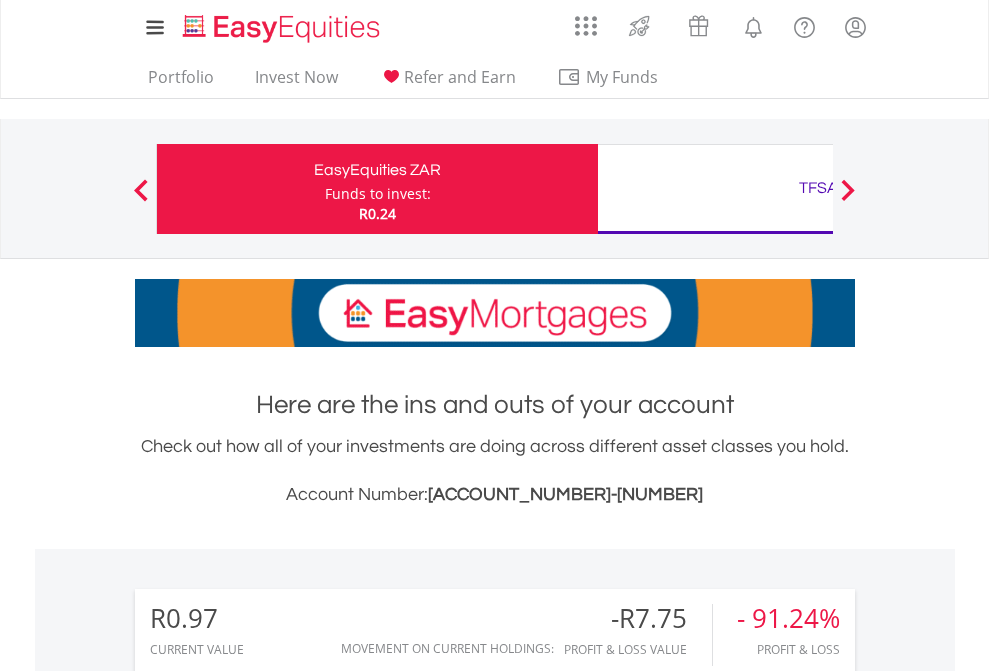 click on "Funds to invest:" at bounding box center [378, 194] 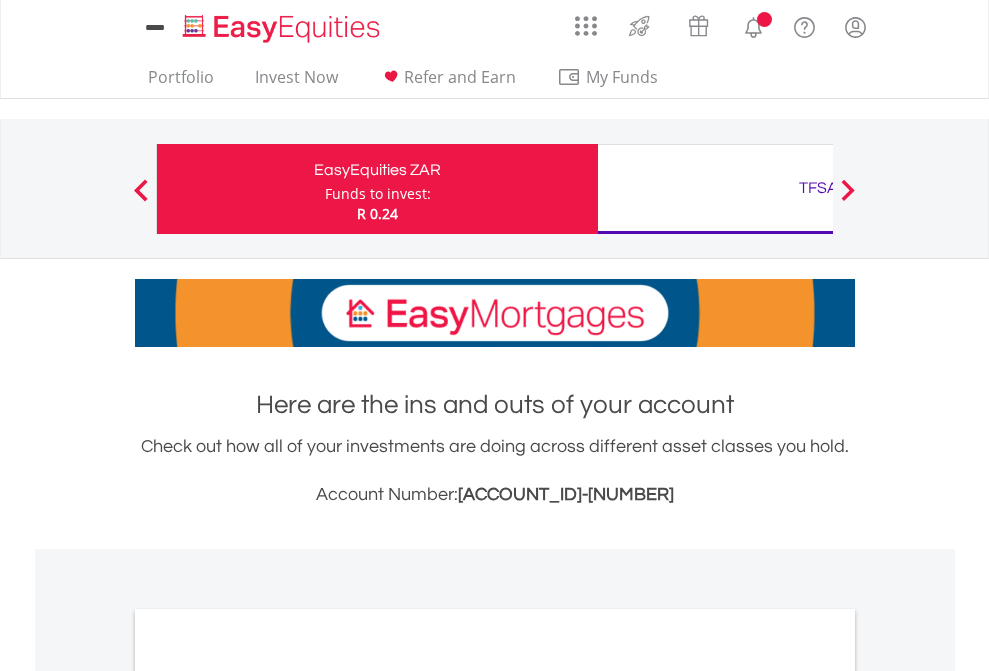 scroll, scrollTop: 0, scrollLeft: 0, axis: both 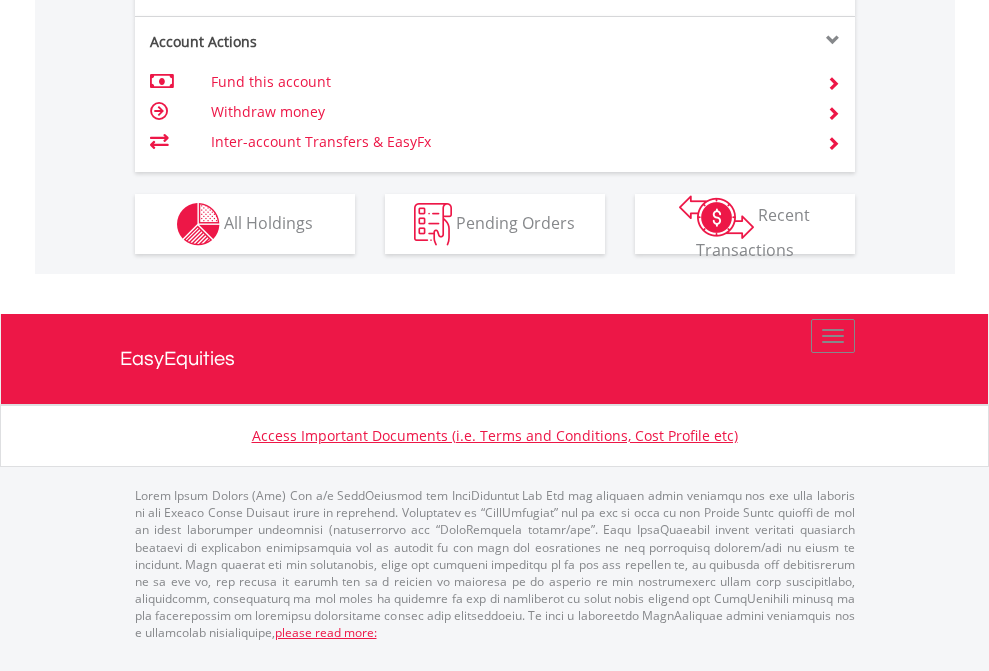 click on "Investment types" at bounding box center [706, -337] 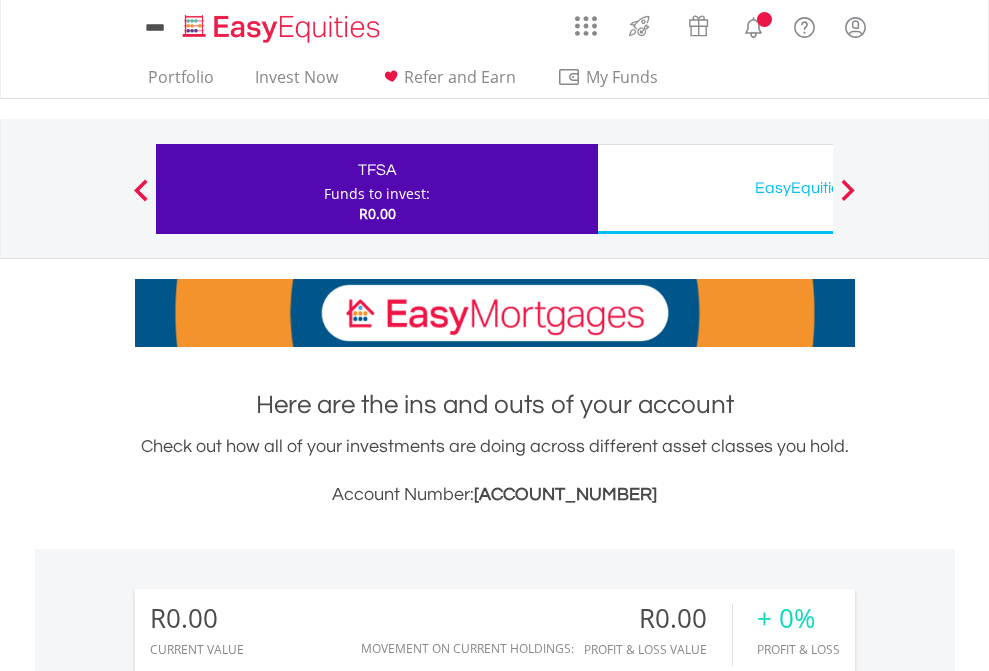 scroll, scrollTop: 0, scrollLeft: 0, axis: both 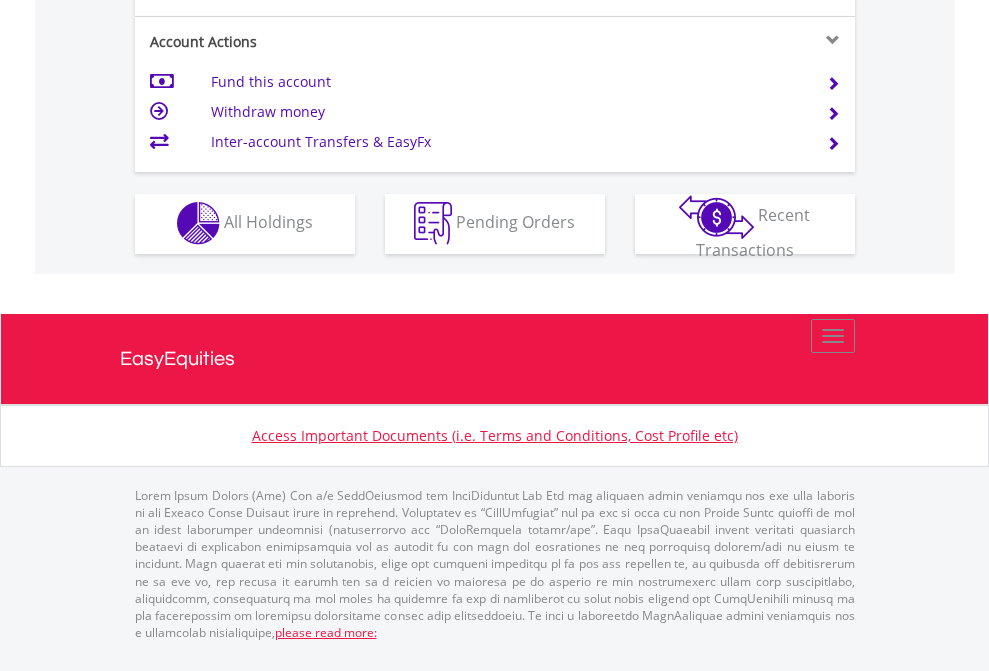 click on "Investment types" at bounding box center [706, -353] 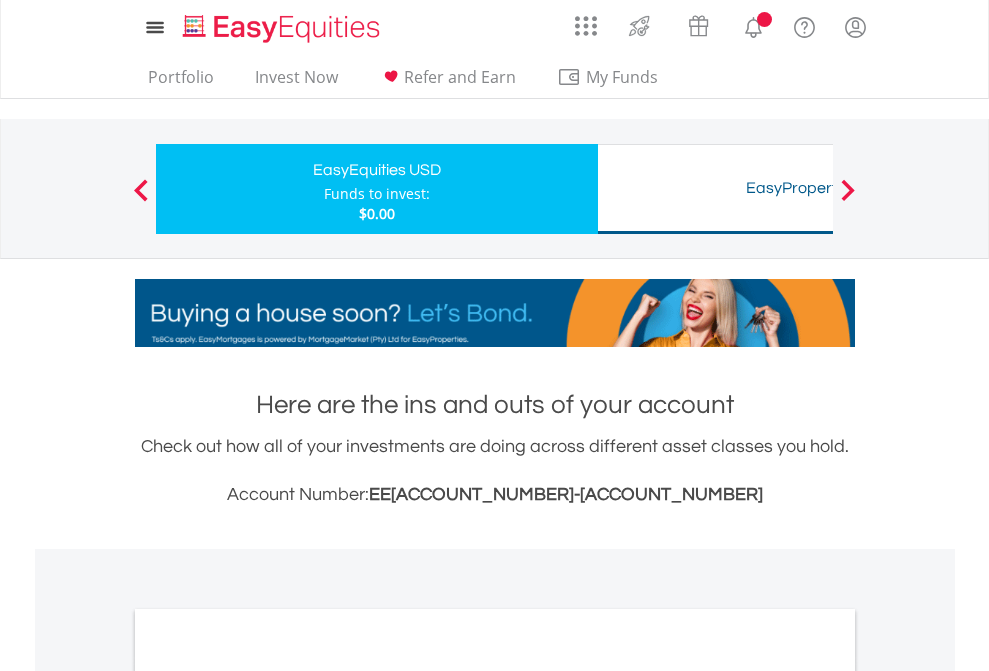 scroll, scrollTop: 0, scrollLeft: 0, axis: both 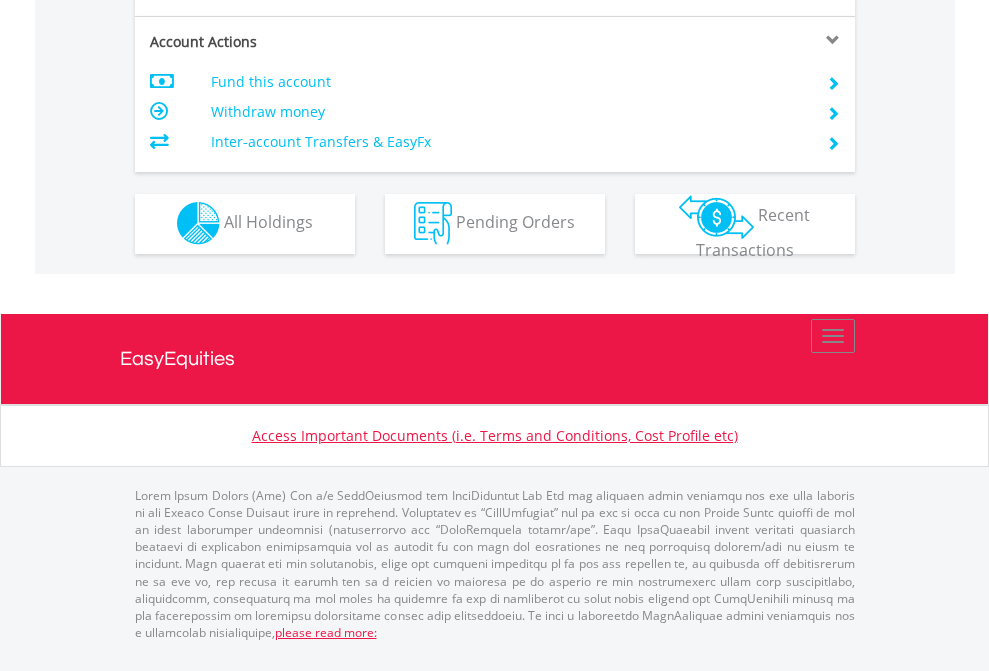 click on "Investment types" at bounding box center (706, -353) 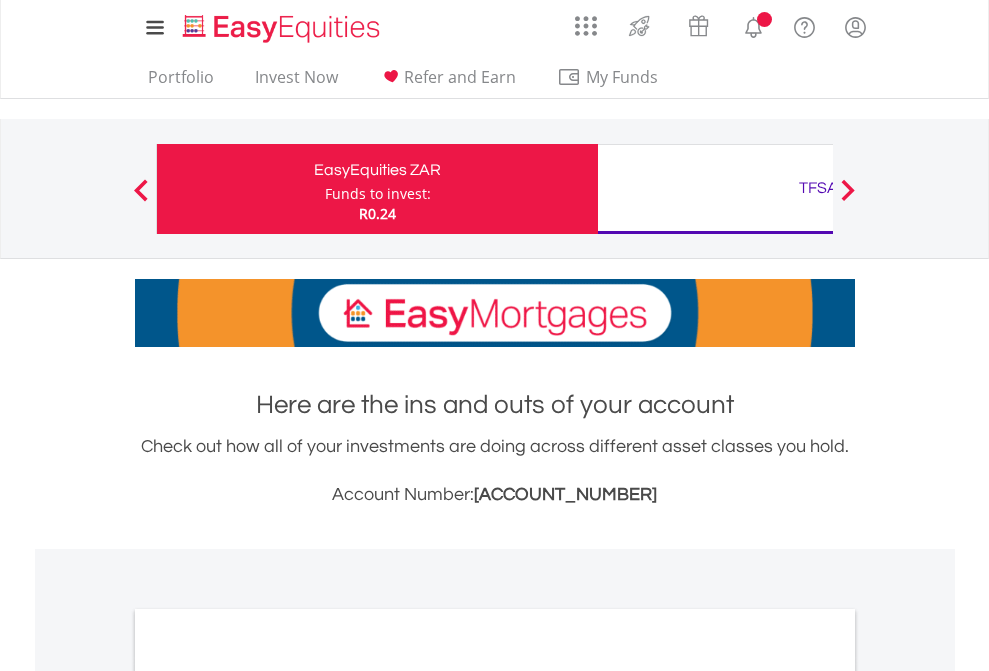 scroll, scrollTop: 0, scrollLeft: 0, axis: both 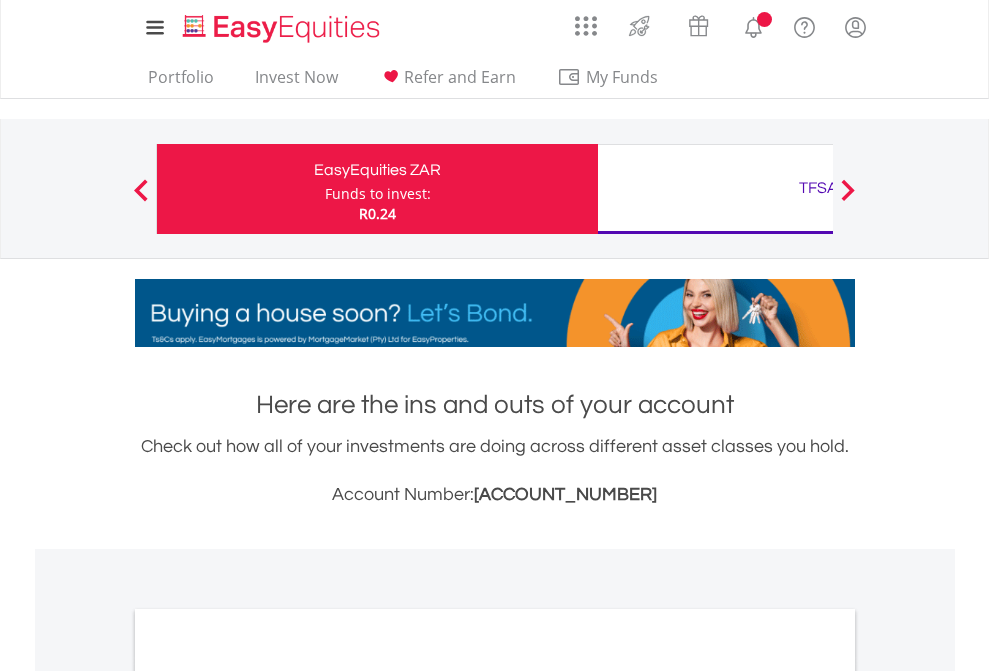 click on "All Holdings" at bounding box center (268, 1096) 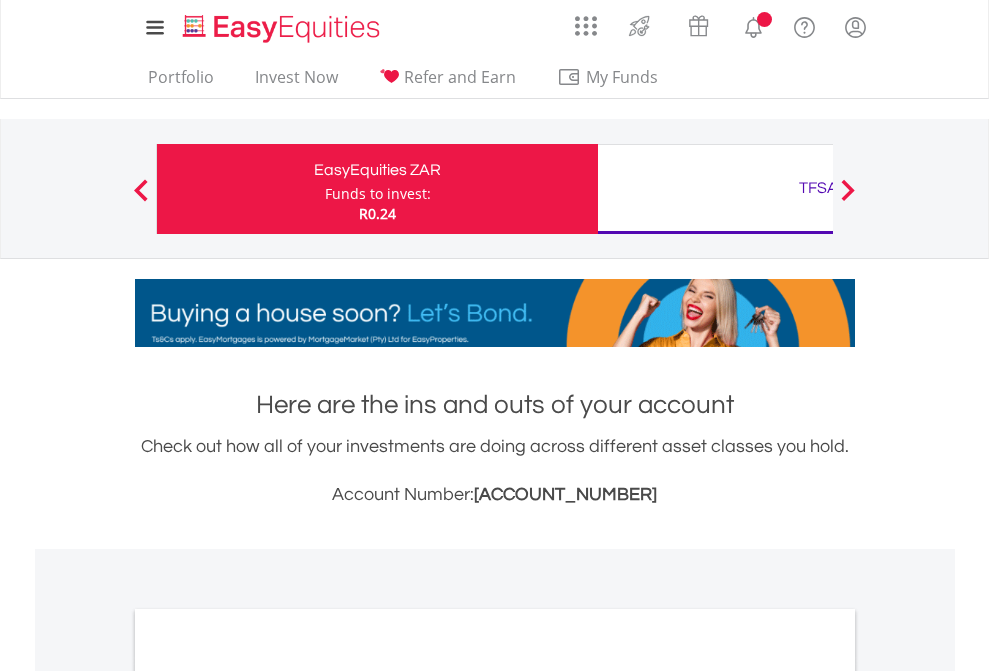 scroll, scrollTop: 1202, scrollLeft: 0, axis: vertical 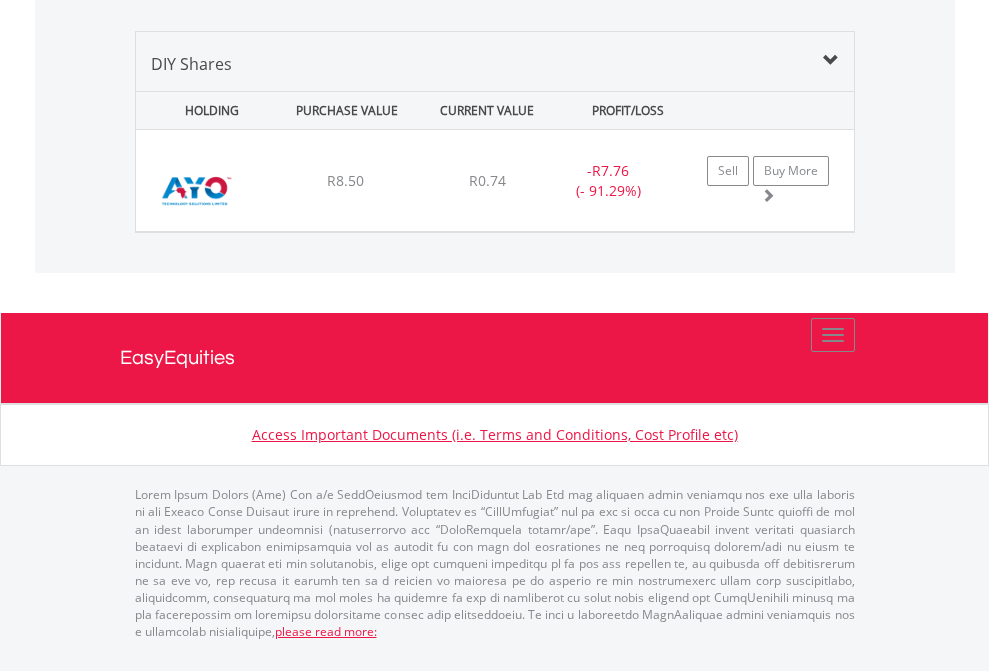 click on "TFSA" at bounding box center [818, -1339] 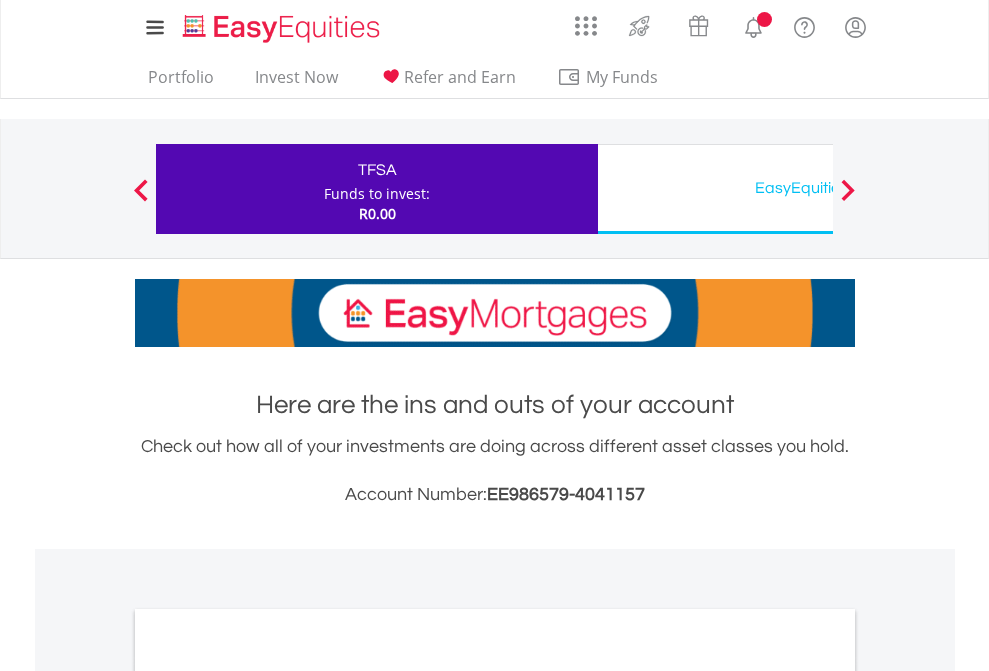 scroll, scrollTop: 0, scrollLeft: 0, axis: both 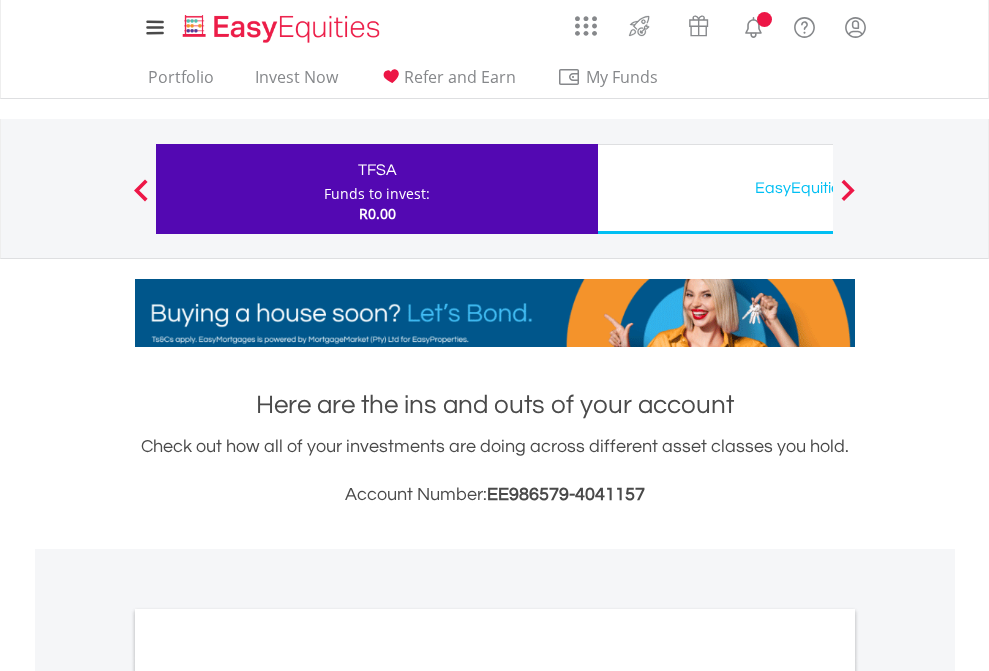 click on "All Holdings" at bounding box center [268, 1096] 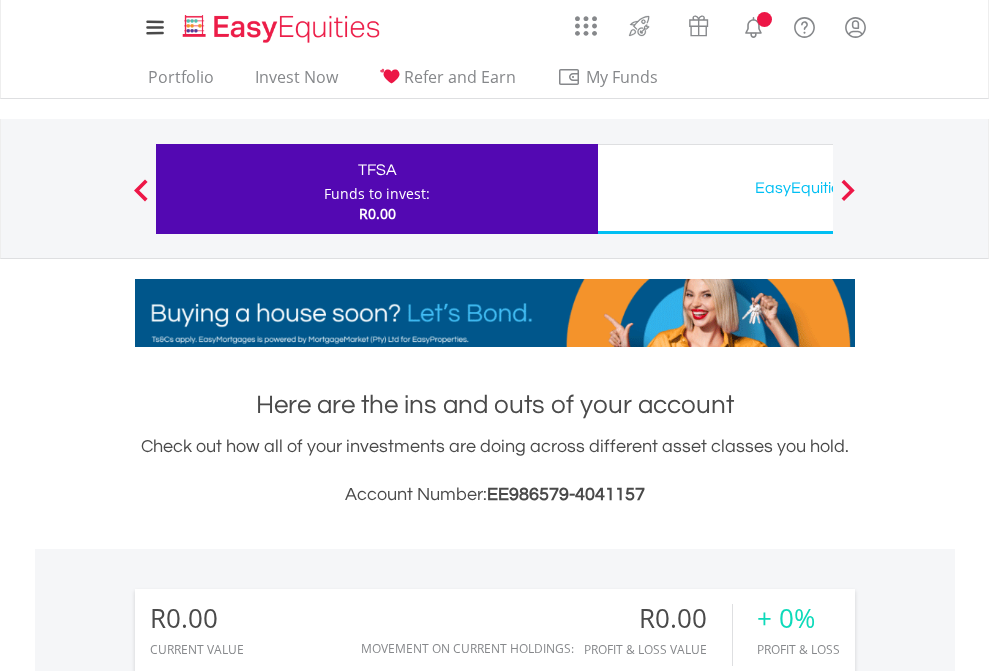 scroll, scrollTop: 1486, scrollLeft: 0, axis: vertical 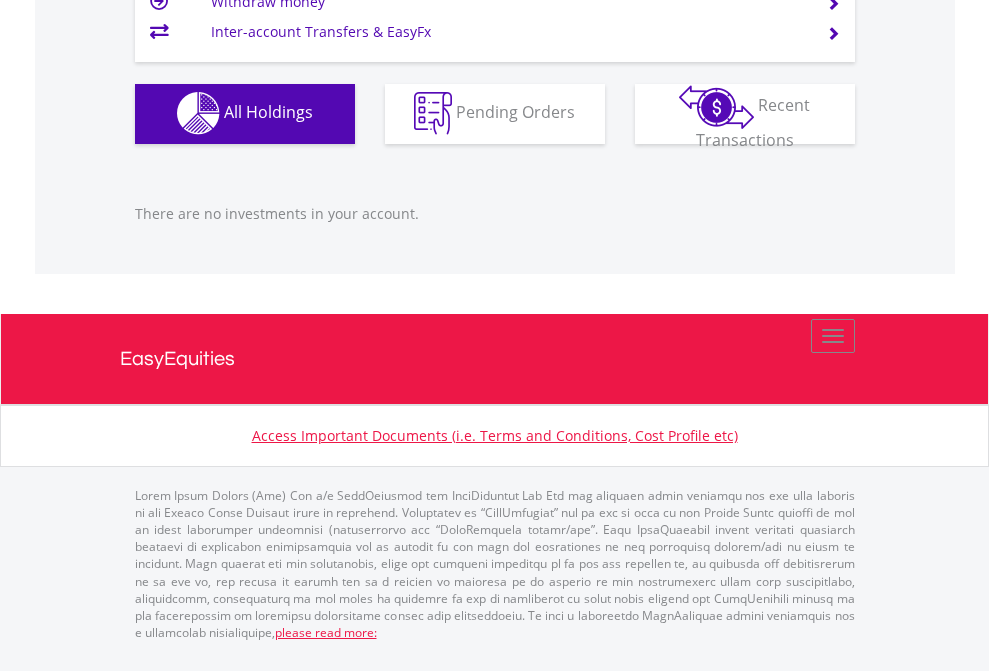 click on "EasyEquities USD" at bounding box center [818, -1142] 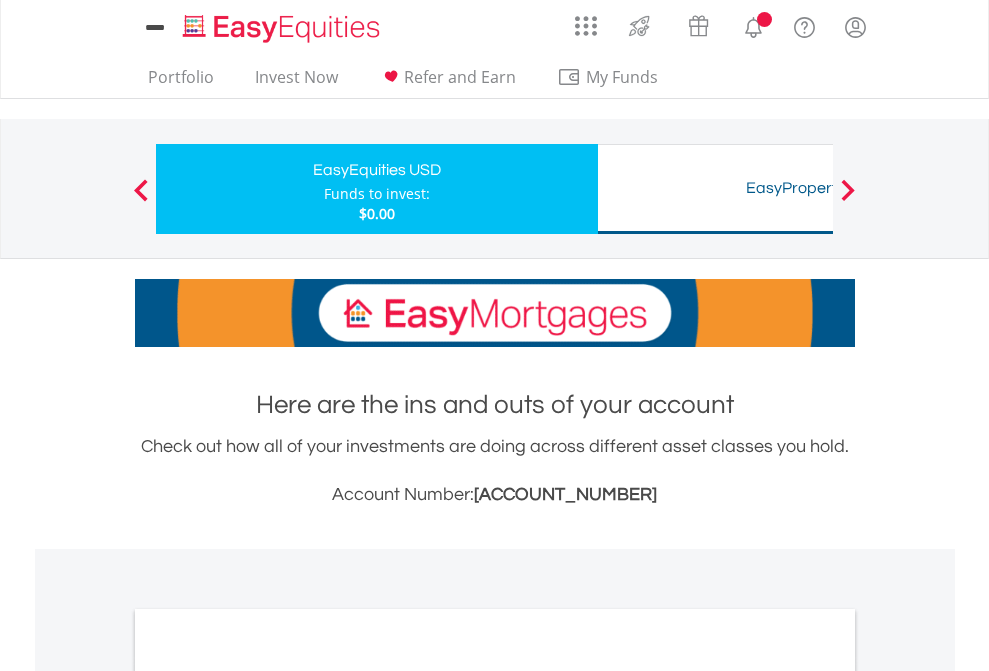 scroll, scrollTop: 0, scrollLeft: 0, axis: both 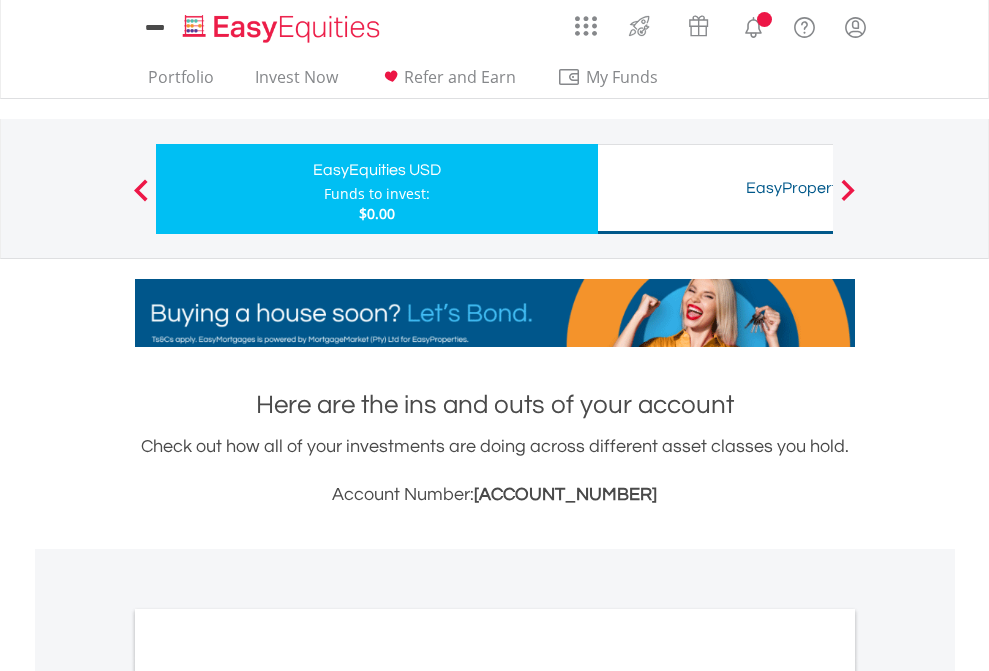 click on "All Holdings" at bounding box center (268, 1096) 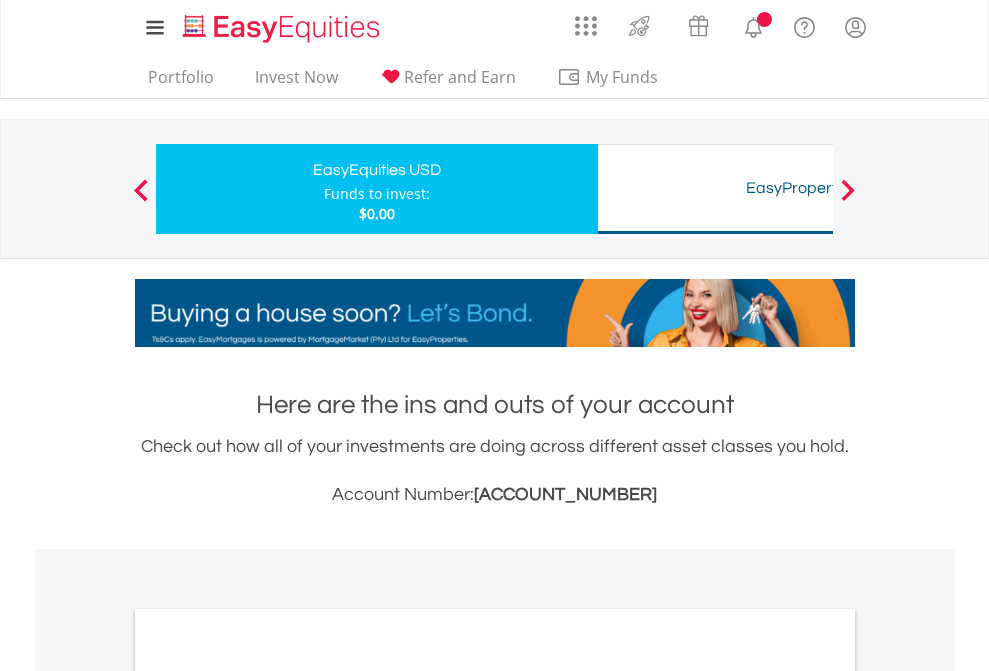 scroll, scrollTop: 1202, scrollLeft: 0, axis: vertical 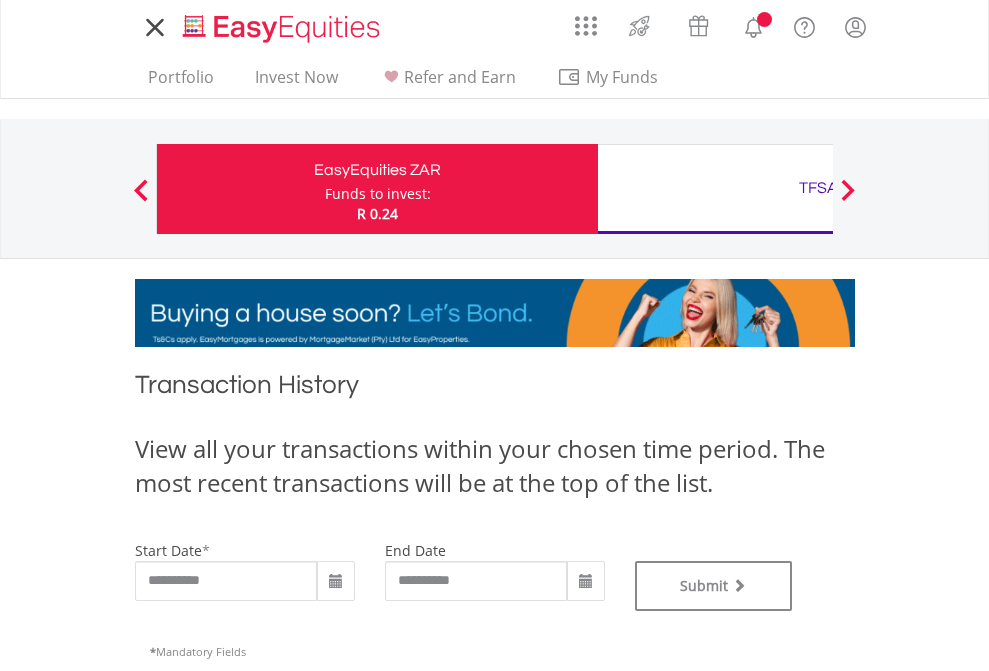 type on "**********" 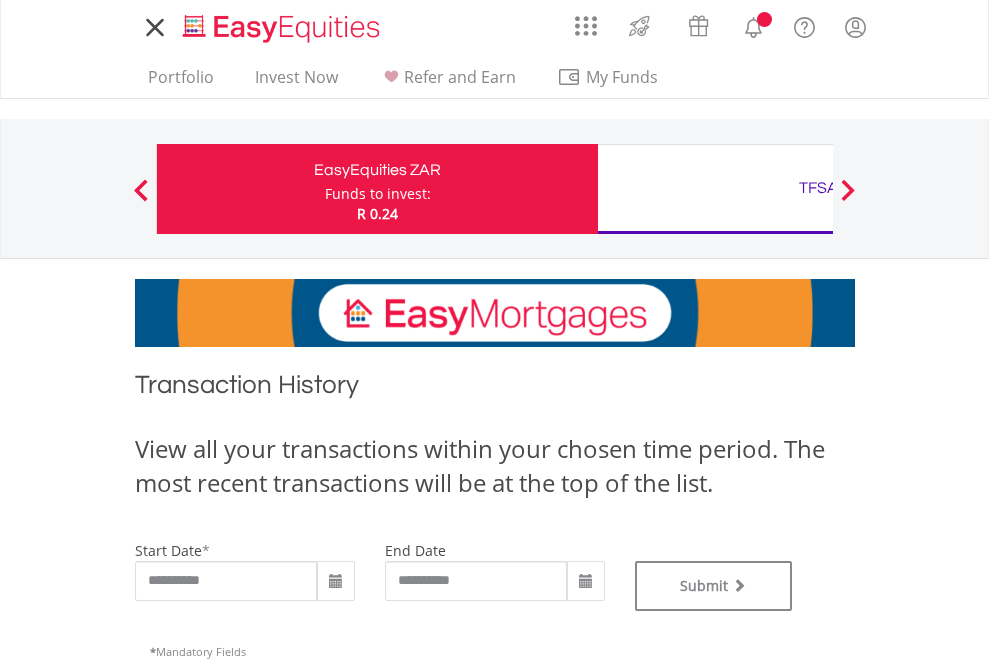 type on "**********" 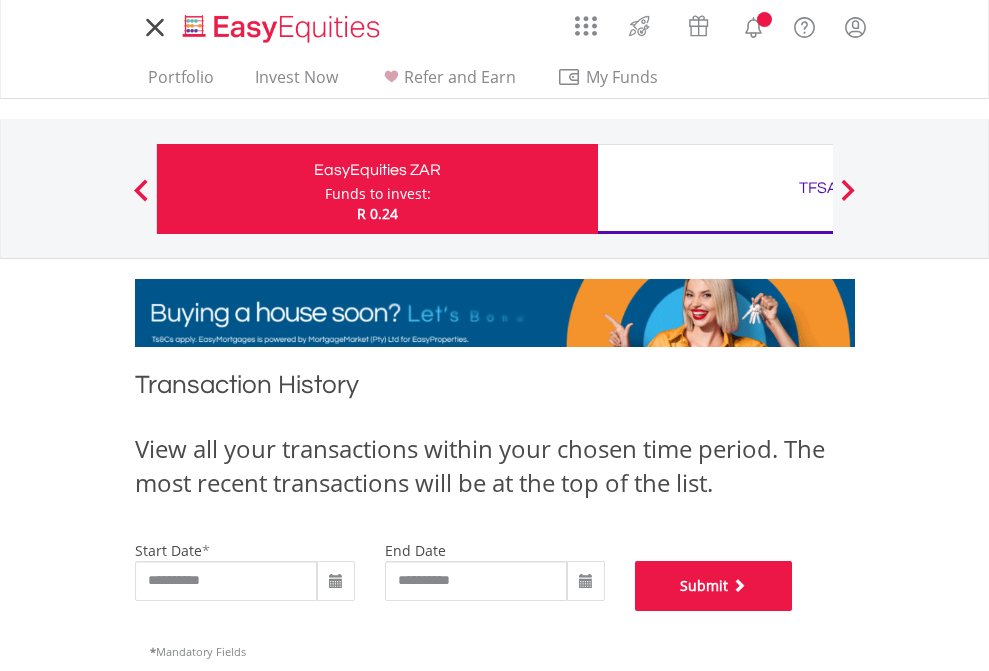 click on "Submit" at bounding box center (714, 586) 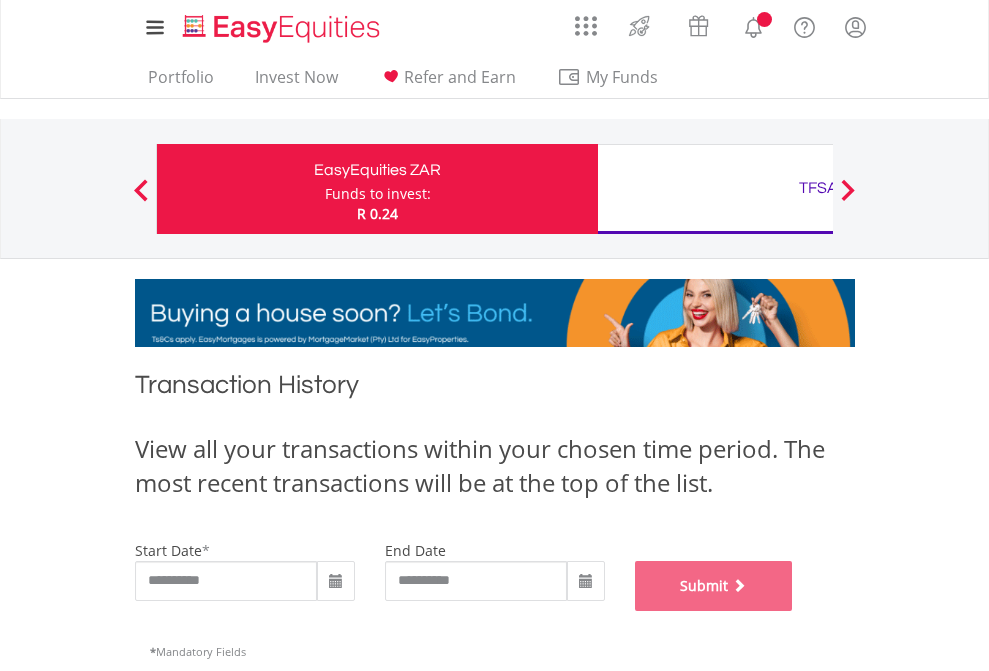 scroll, scrollTop: 811, scrollLeft: 0, axis: vertical 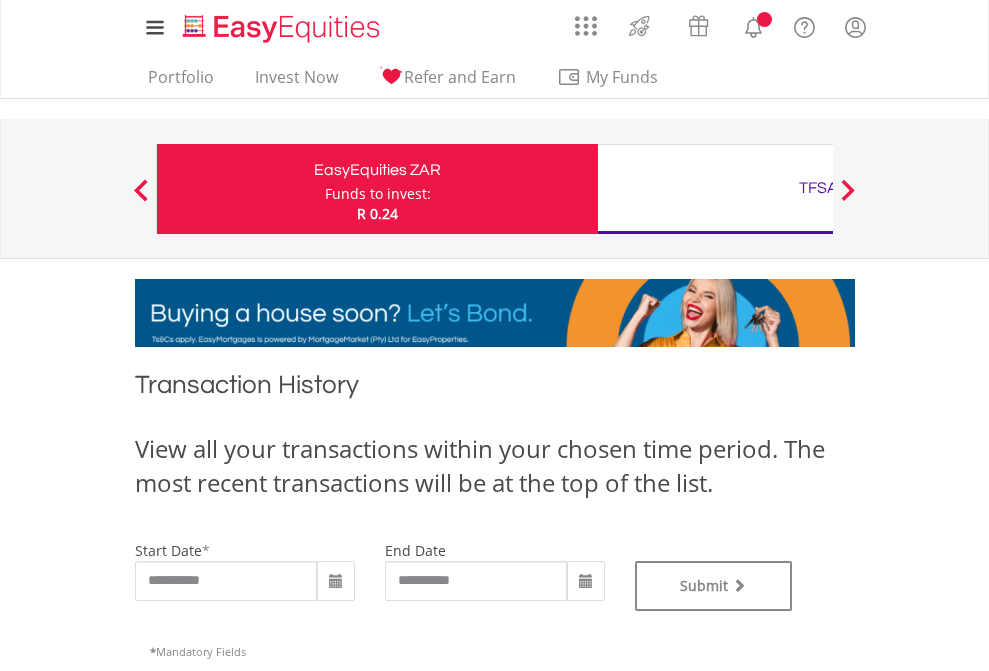 click on "TFSA" at bounding box center [818, 188] 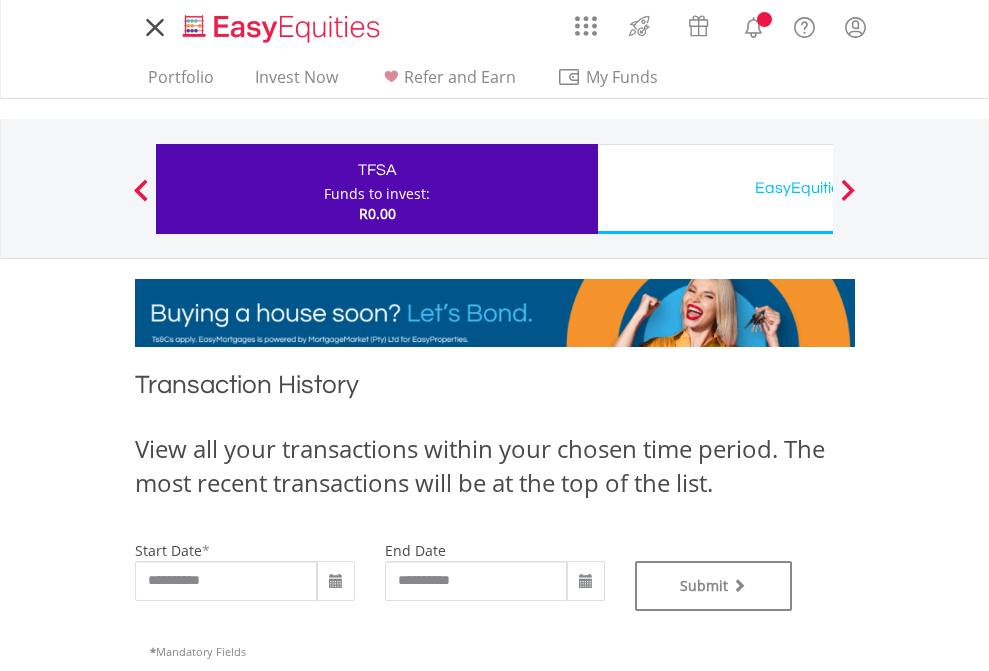 scroll, scrollTop: 0, scrollLeft: 0, axis: both 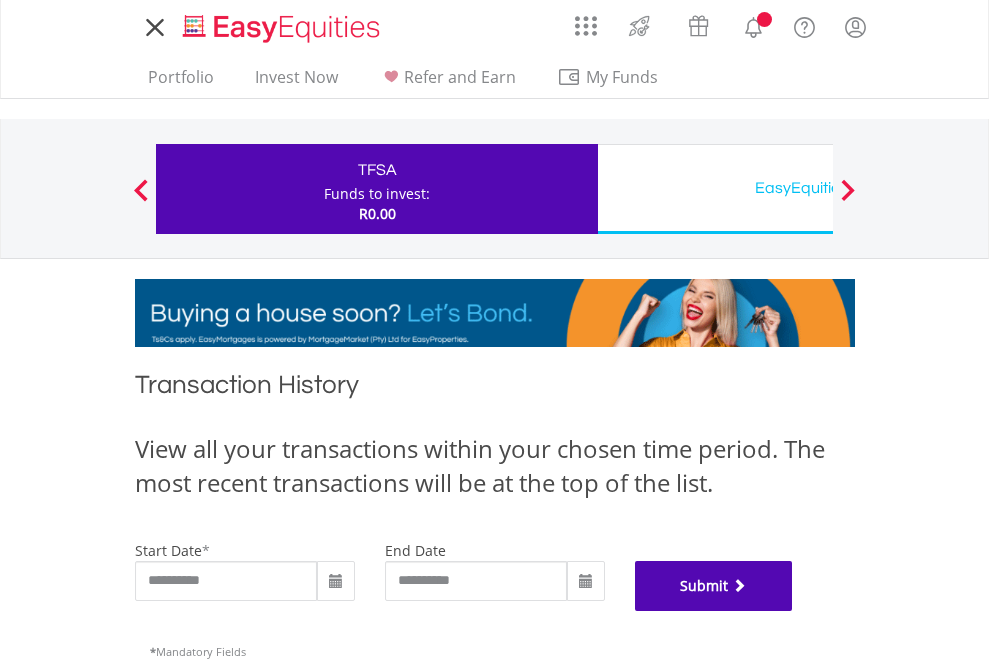 click on "Submit" at bounding box center (714, 586) 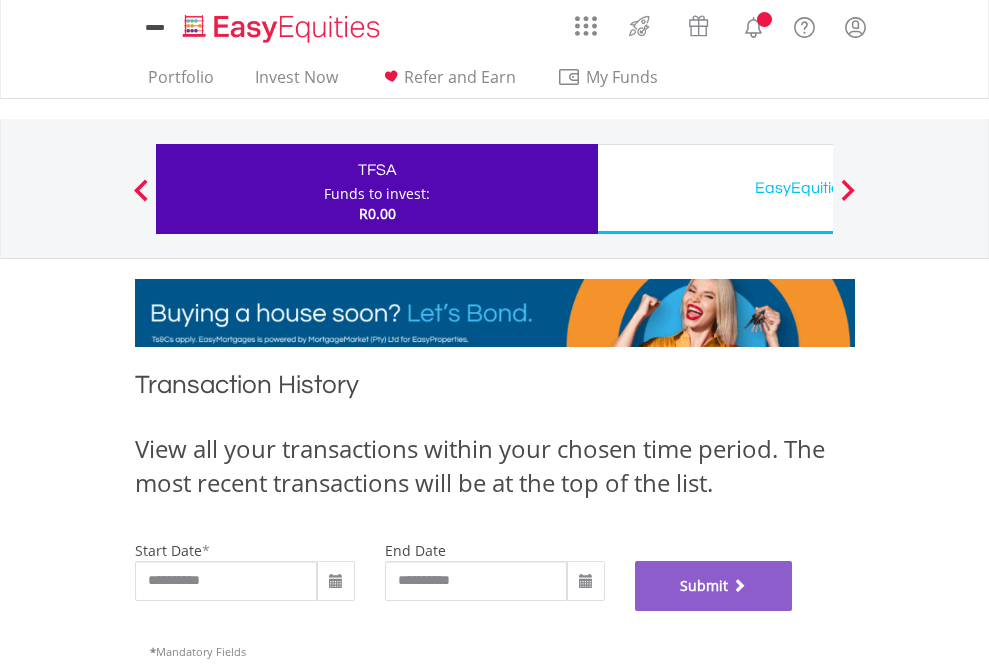 scroll, scrollTop: 811, scrollLeft: 0, axis: vertical 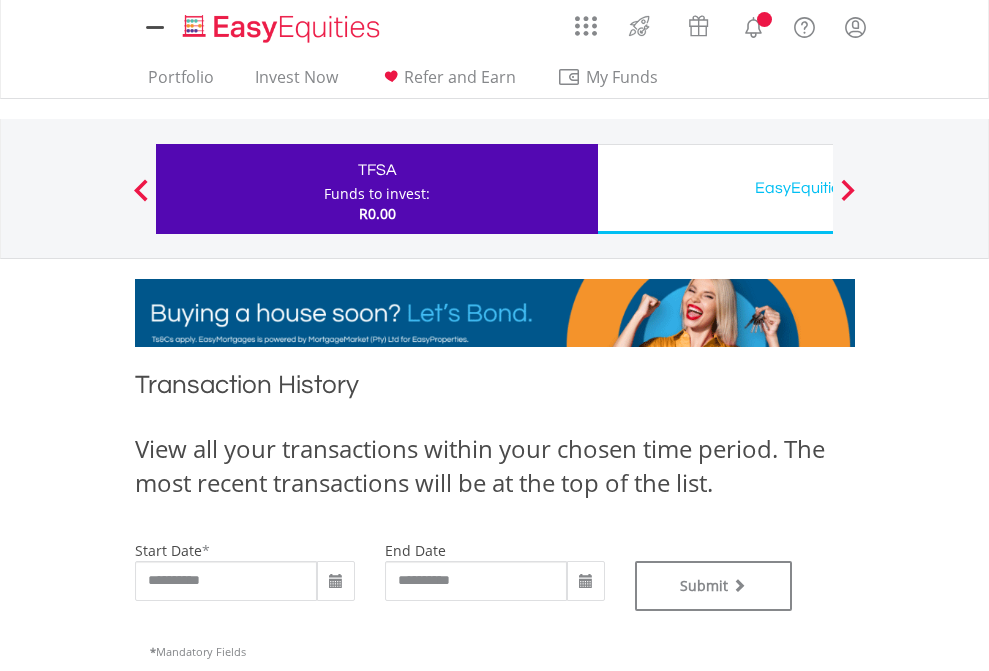 click on "EasyEquities USD" at bounding box center [818, 188] 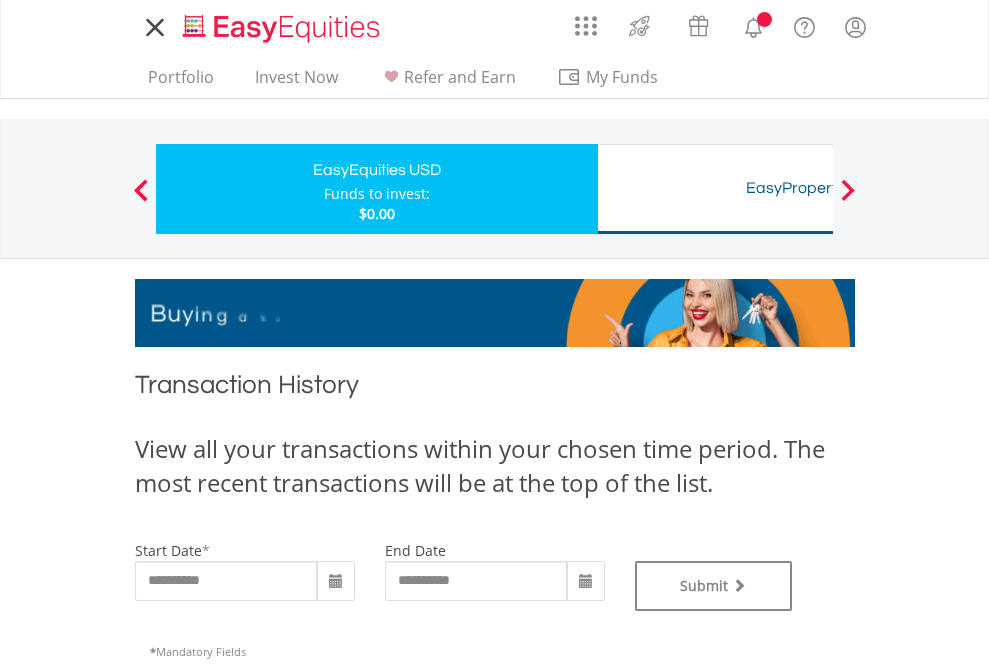 scroll, scrollTop: 0, scrollLeft: 0, axis: both 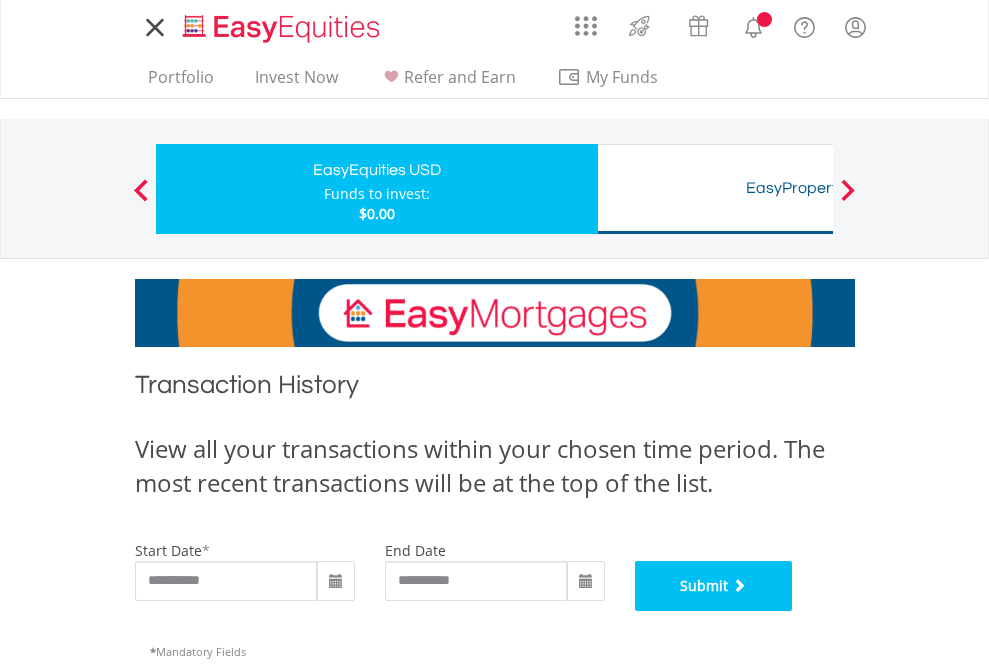 click on "Submit" at bounding box center (714, 586) 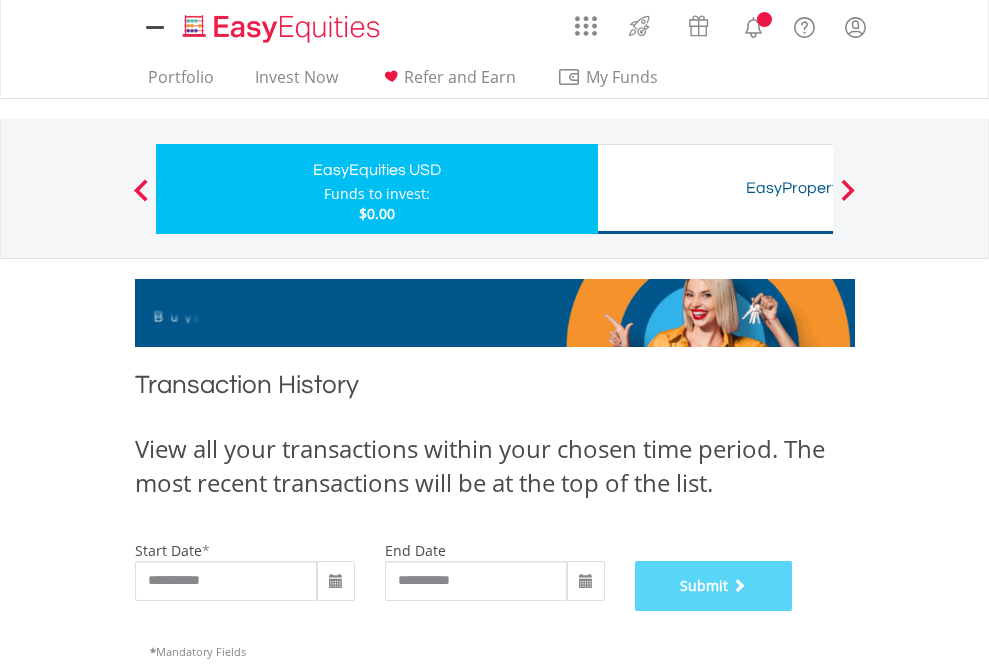 scroll, scrollTop: 811, scrollLeft: 0, axis: vertical 